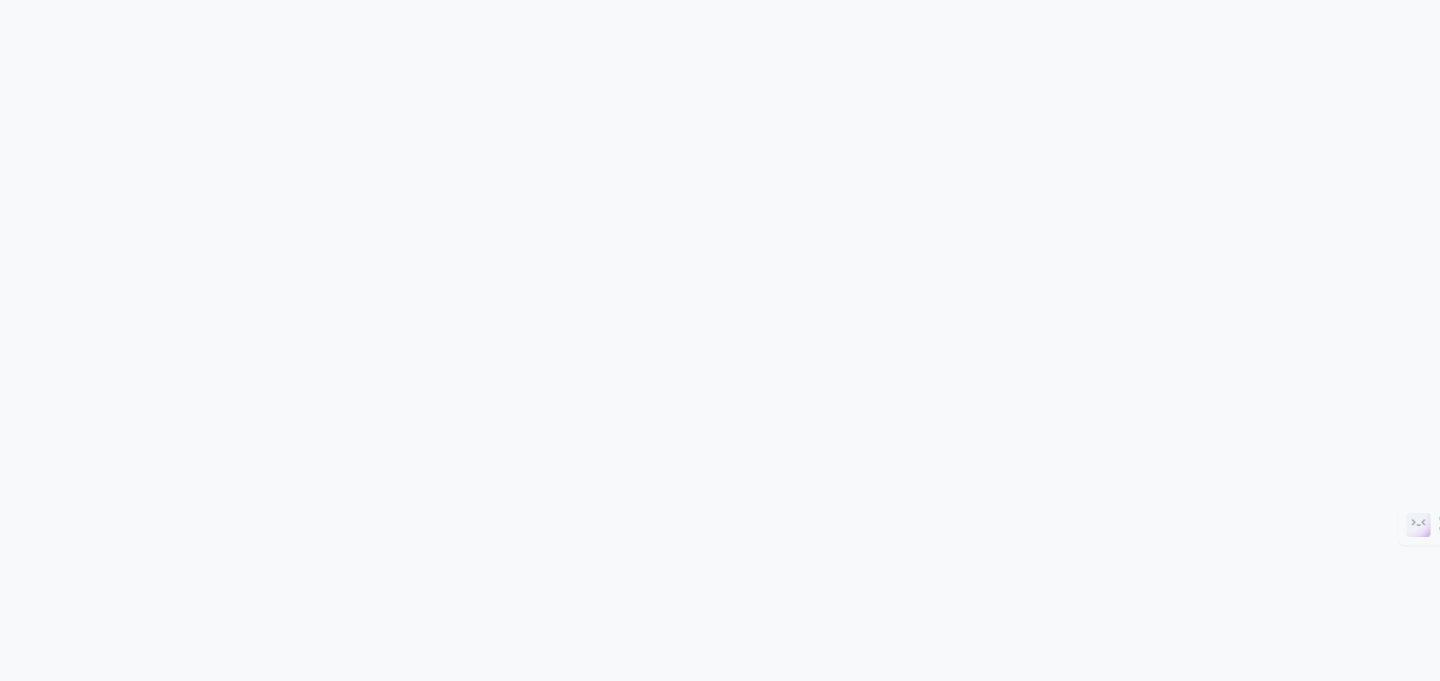 scroll, scrollTop: 0, scrollLeft: 0, axis: both 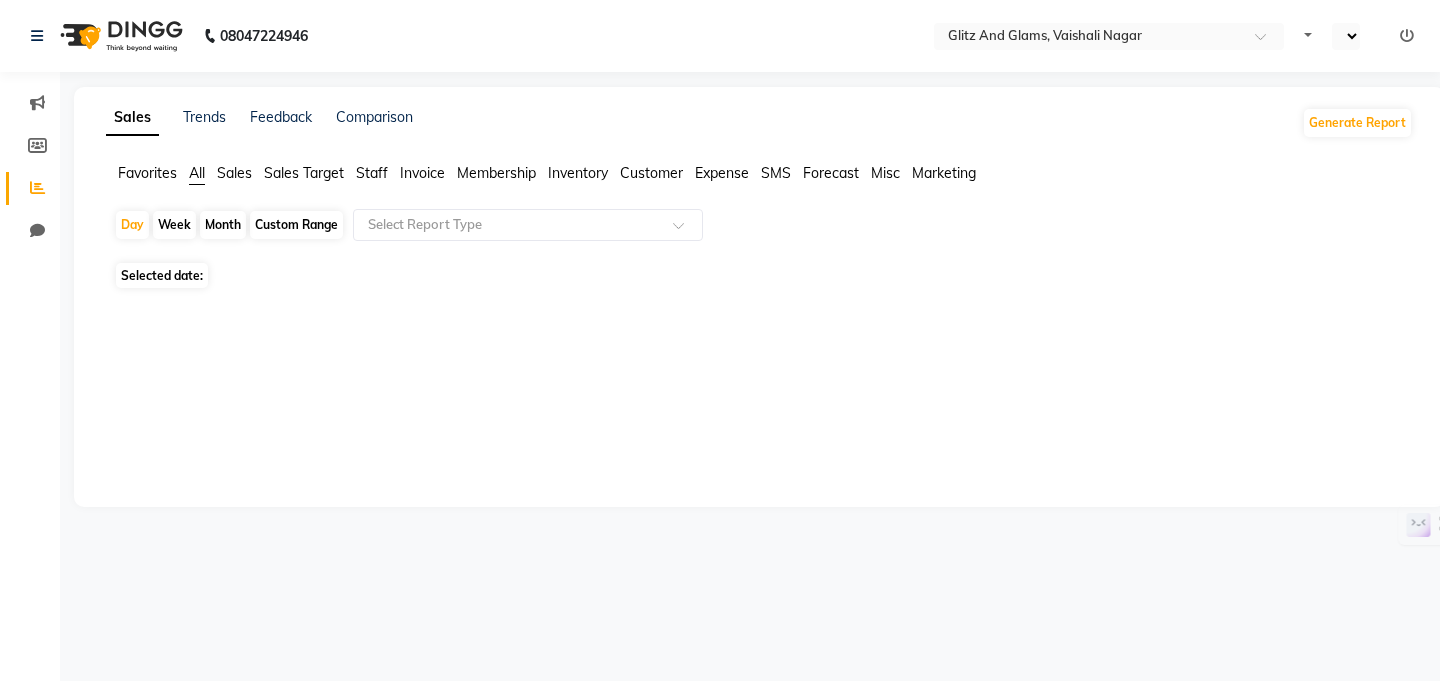 select on "en" 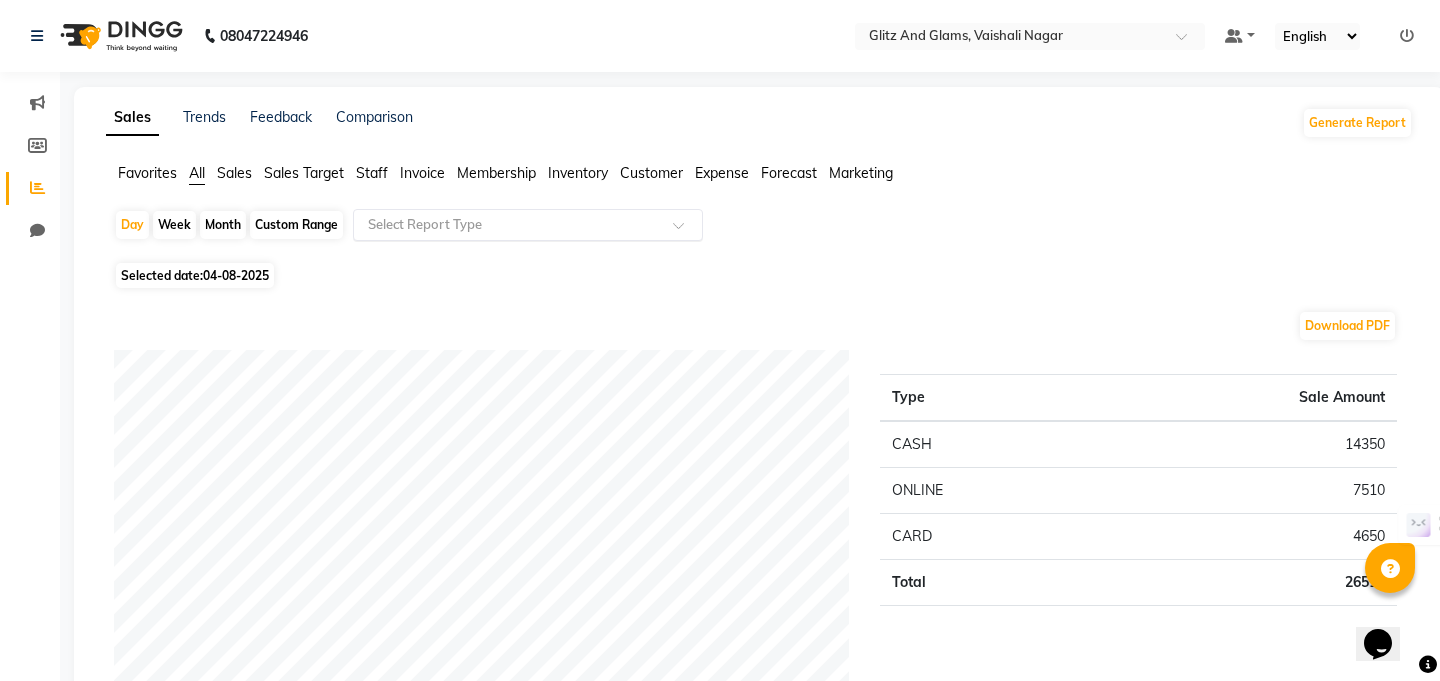 scroll, scrollTop: 0, scrollLeft: 0, axis: both 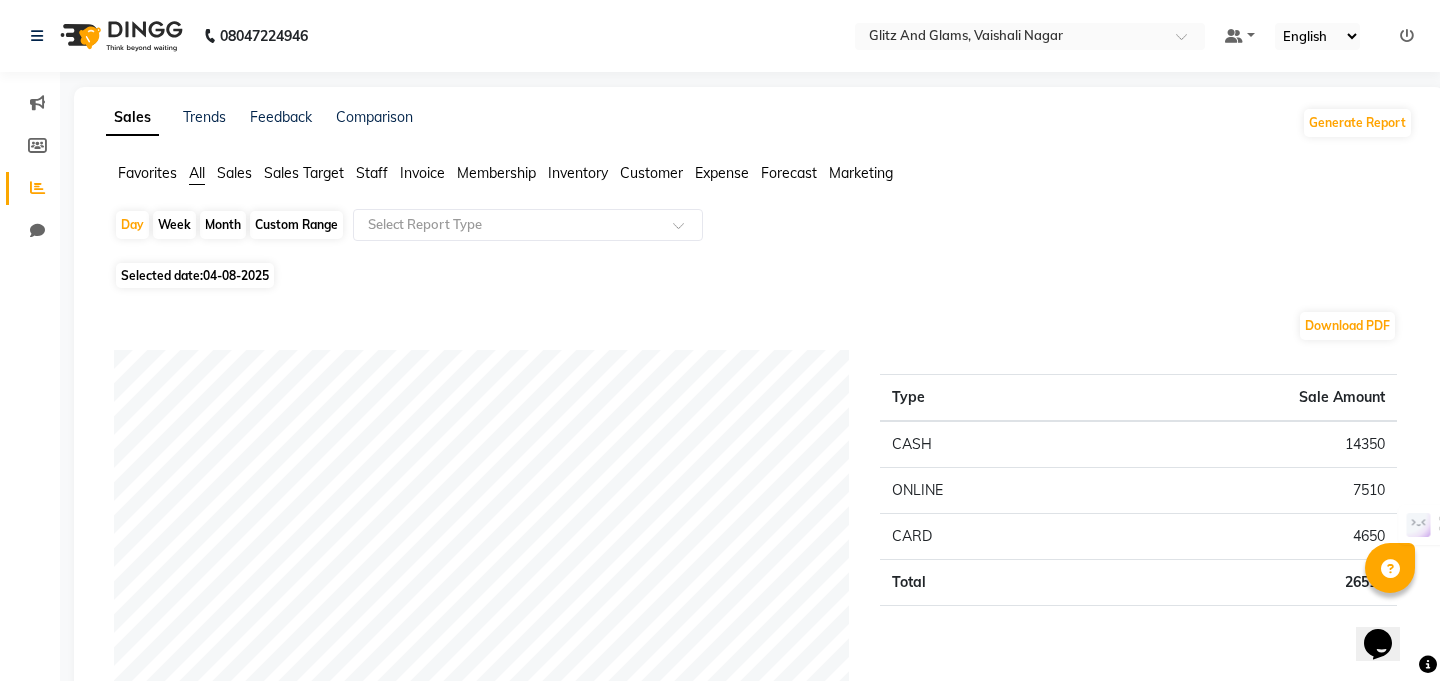 click on "Selected date:  04-08-2025" 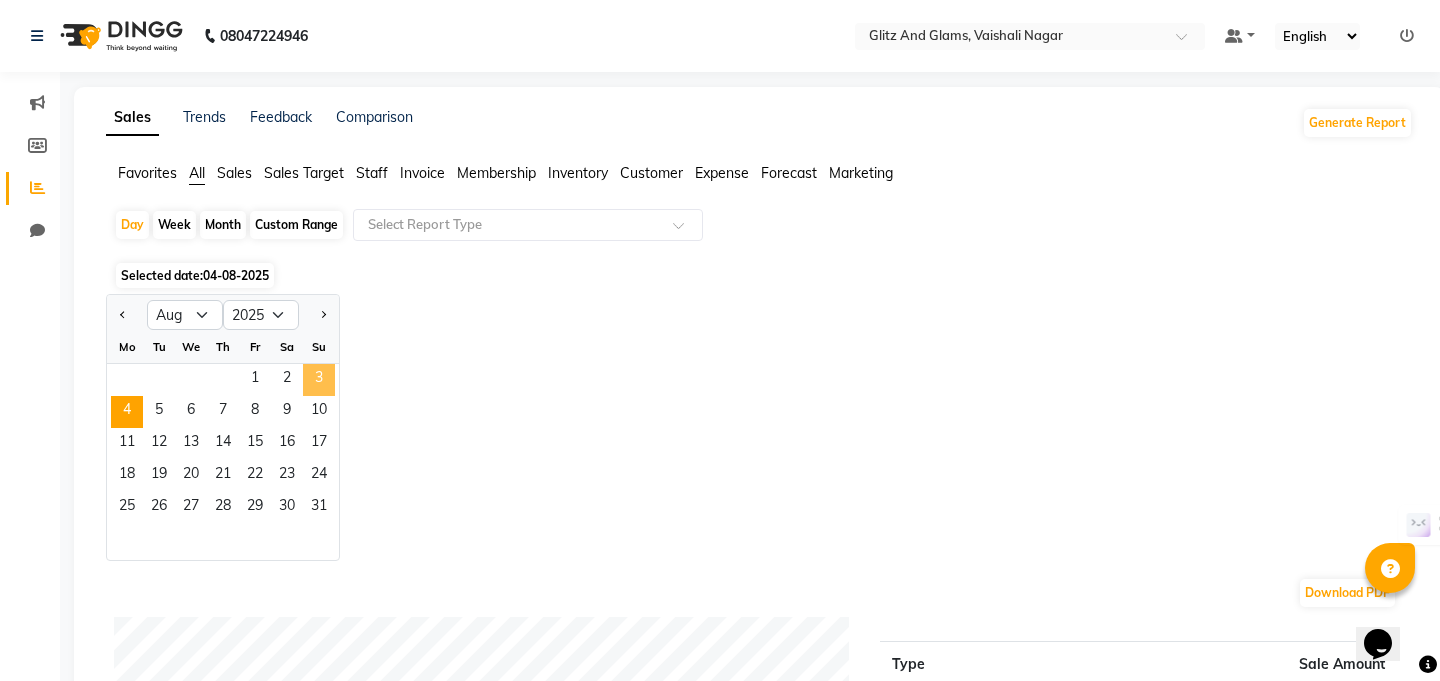 click on "3" 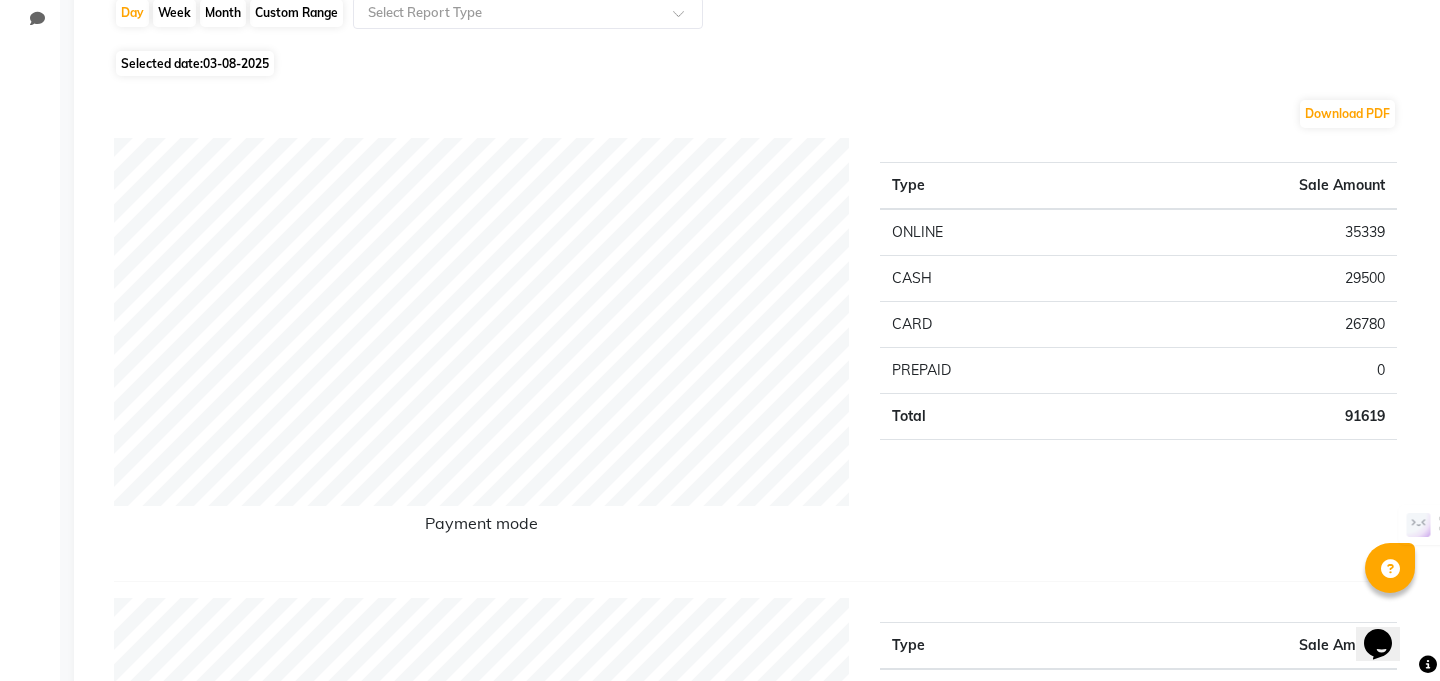 scroll, scrollTop: 0, scrollLeft: 0, axis: both 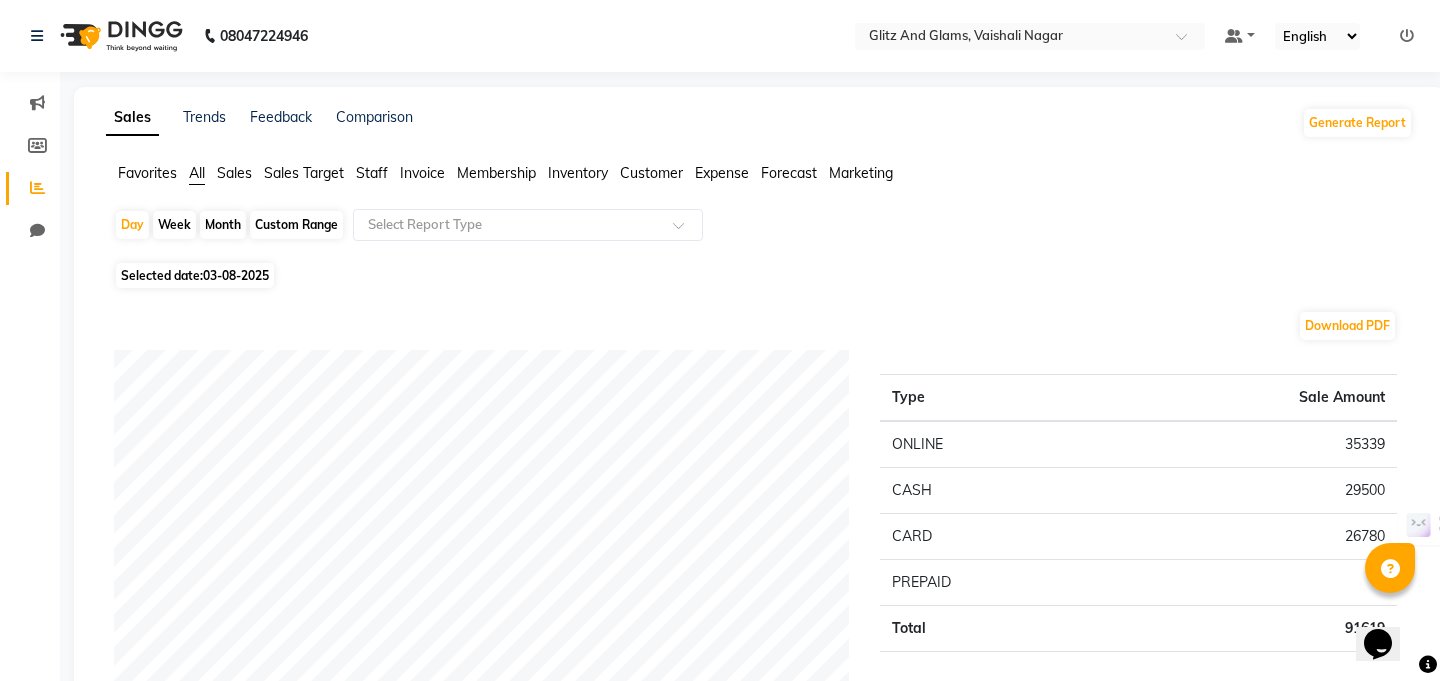 click on "03-08-2025" 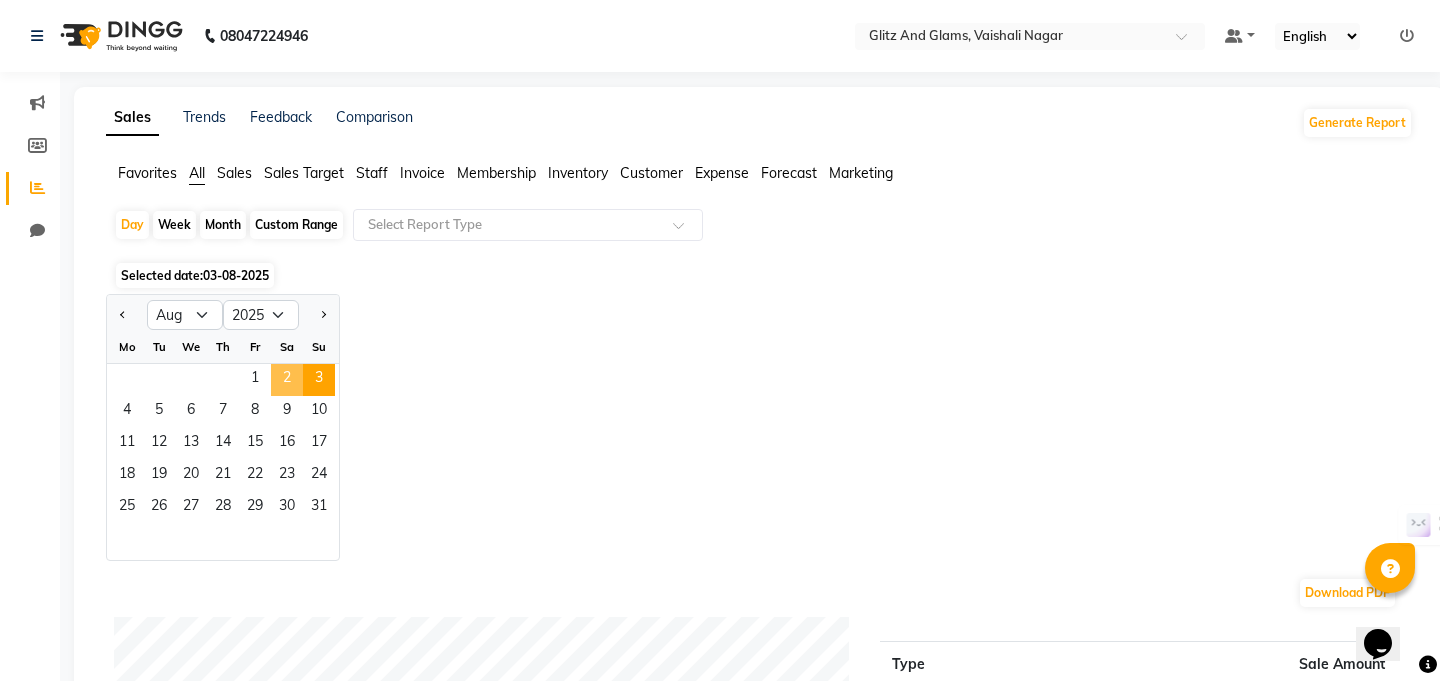 click on "2" 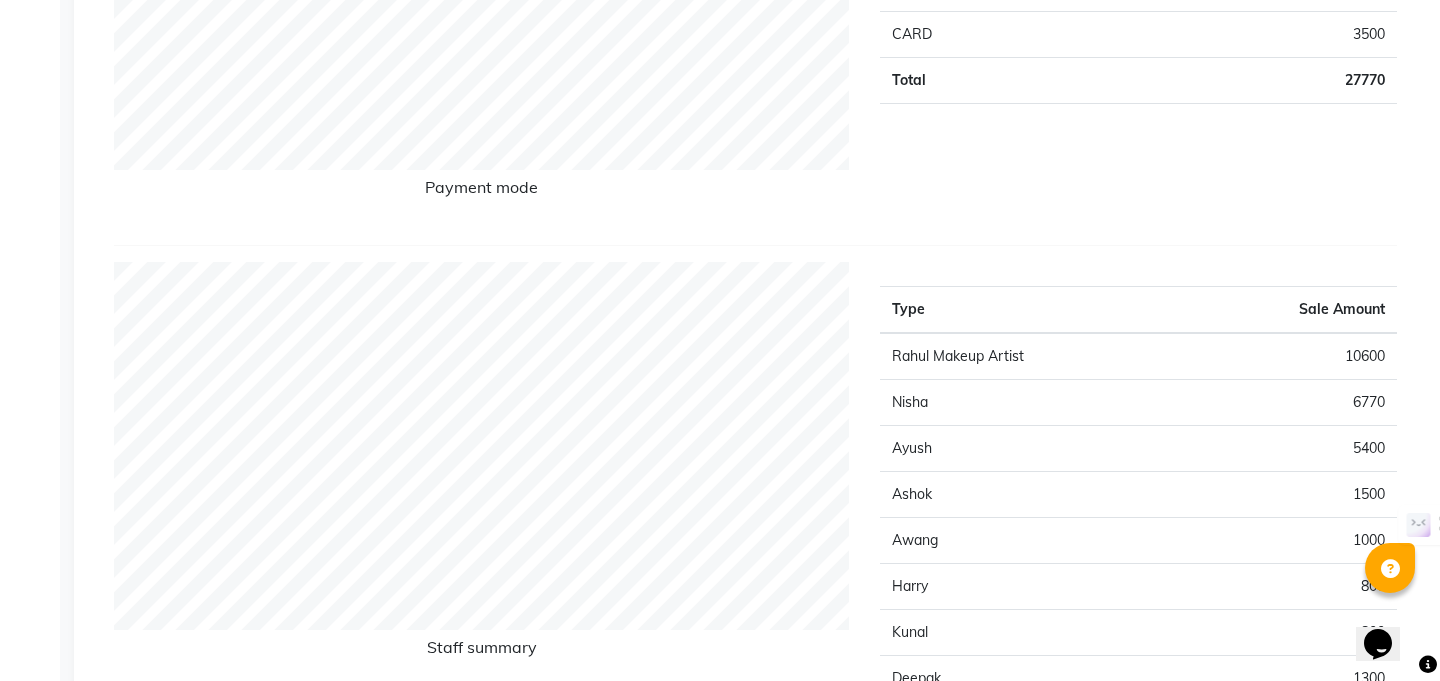scroll, scrollTop: 0, scrollLeft: 0, axis: both 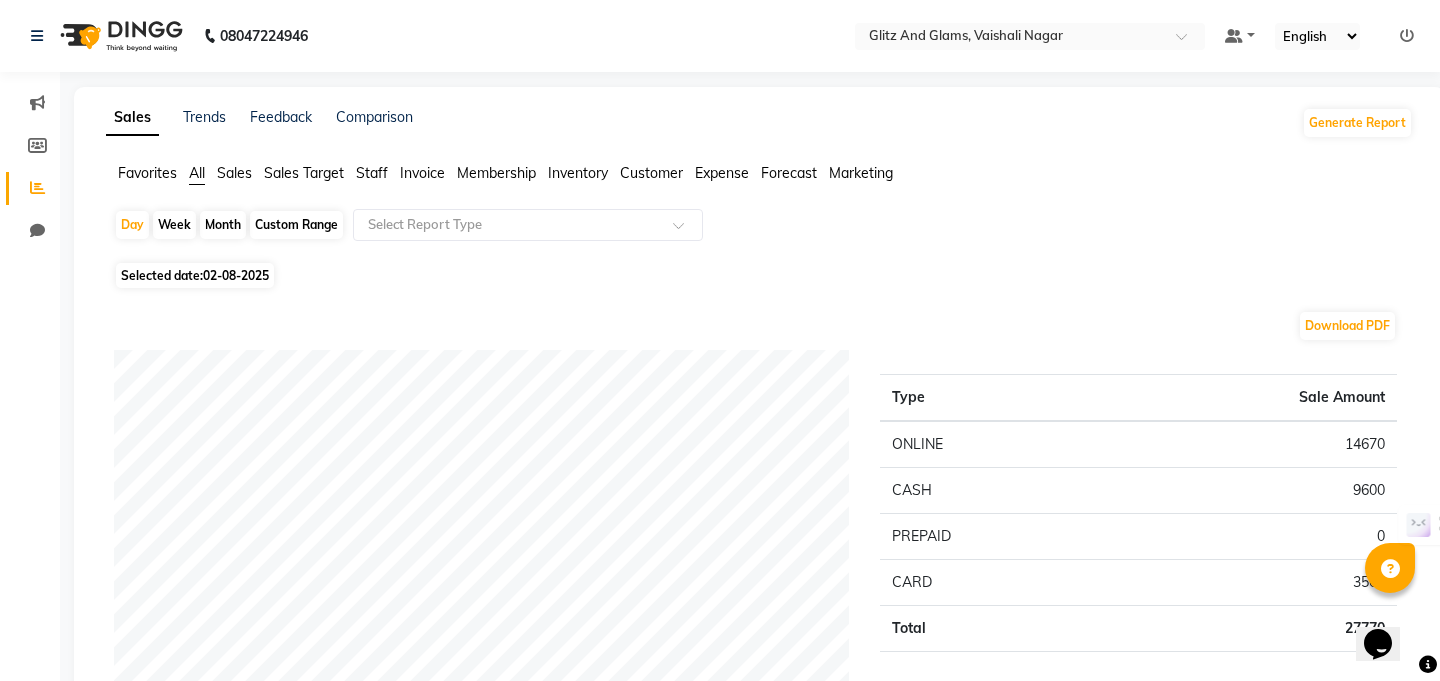 click on "02-08-2025" 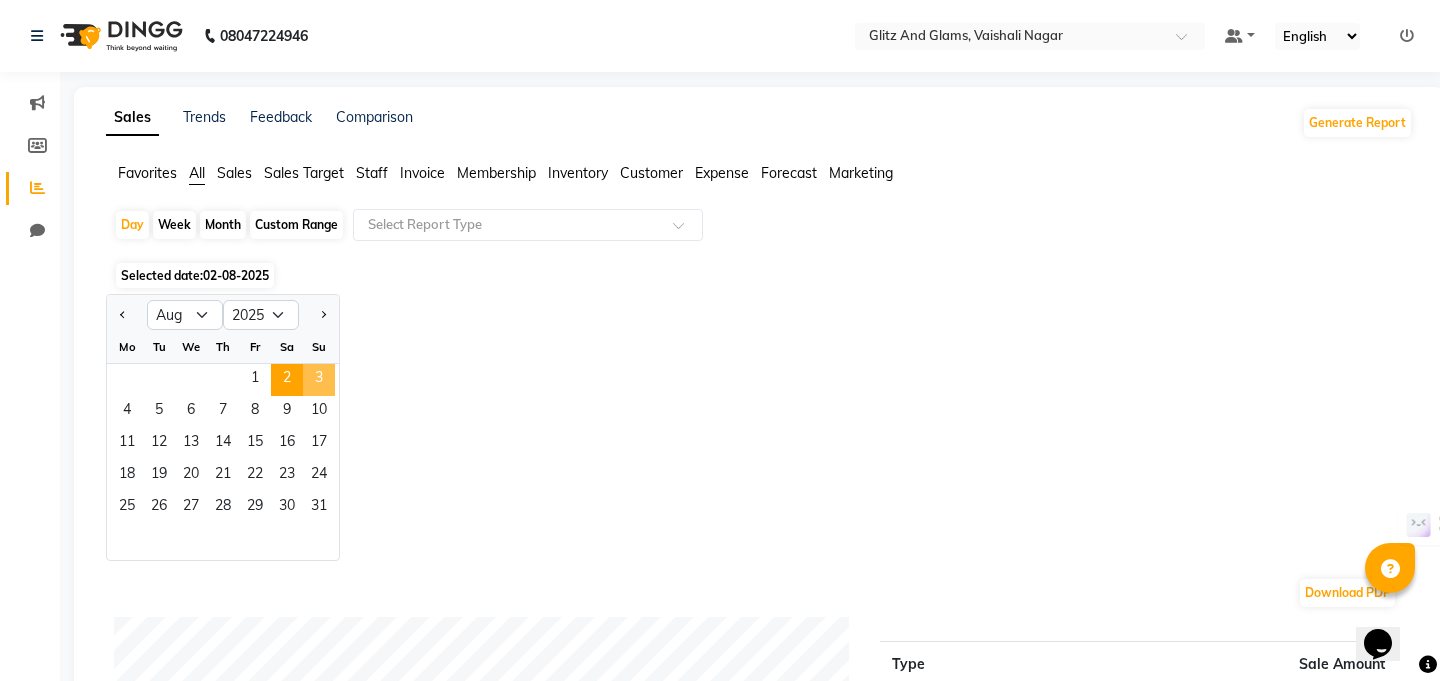 click on "3" 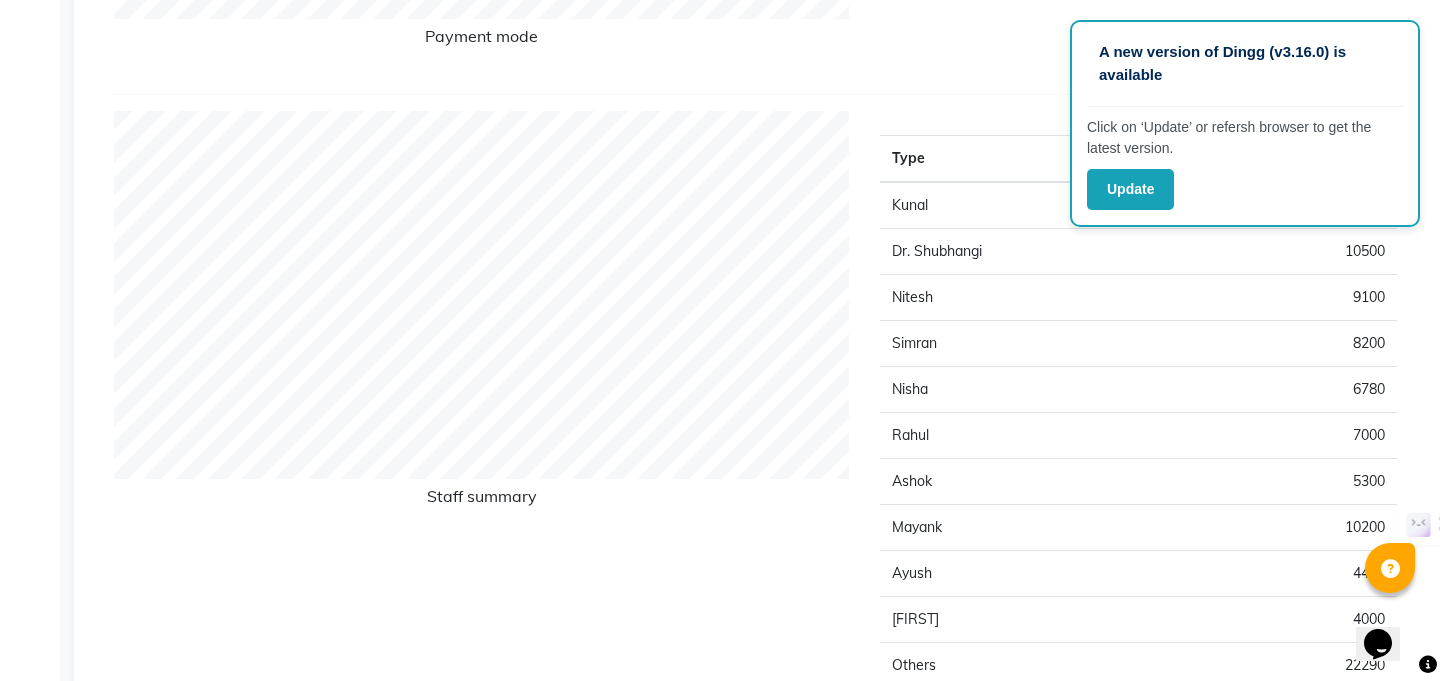 scroll, scrollTop: 801, scrollLeft: 0, axis: vertical 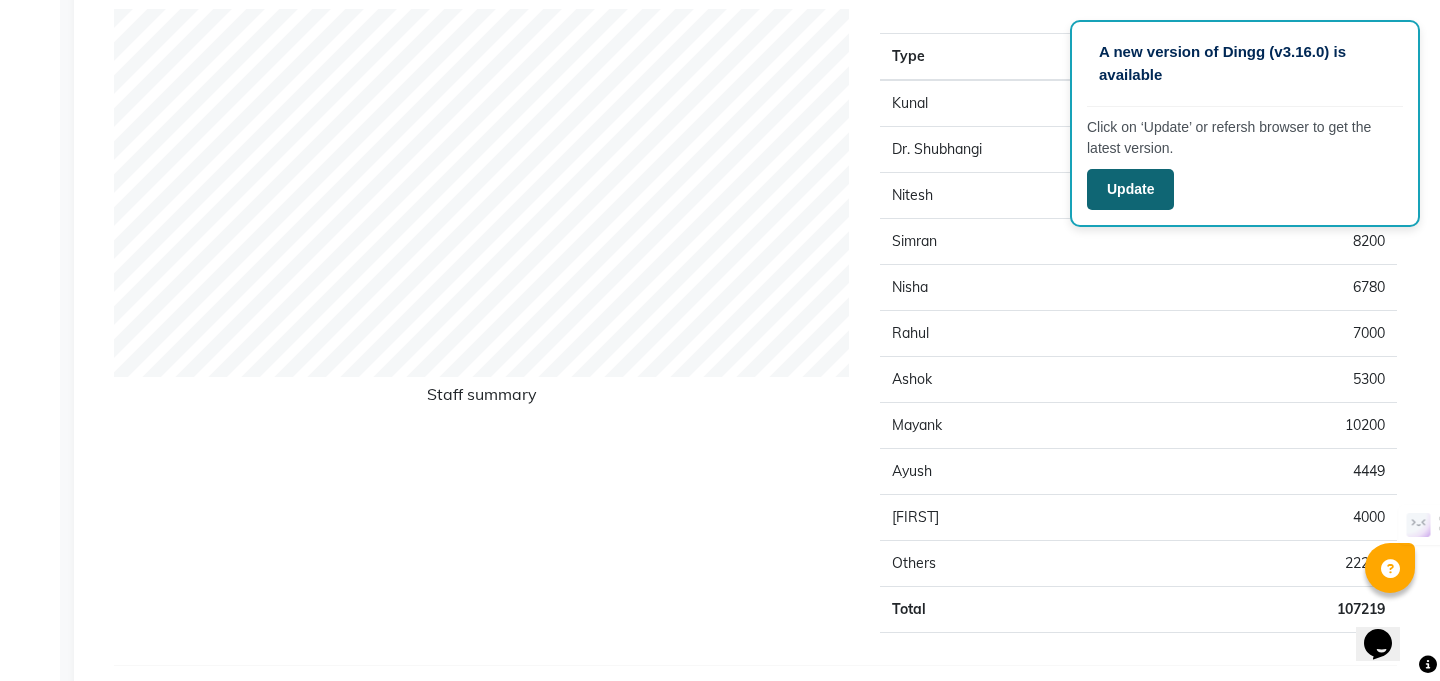 click on "Update" 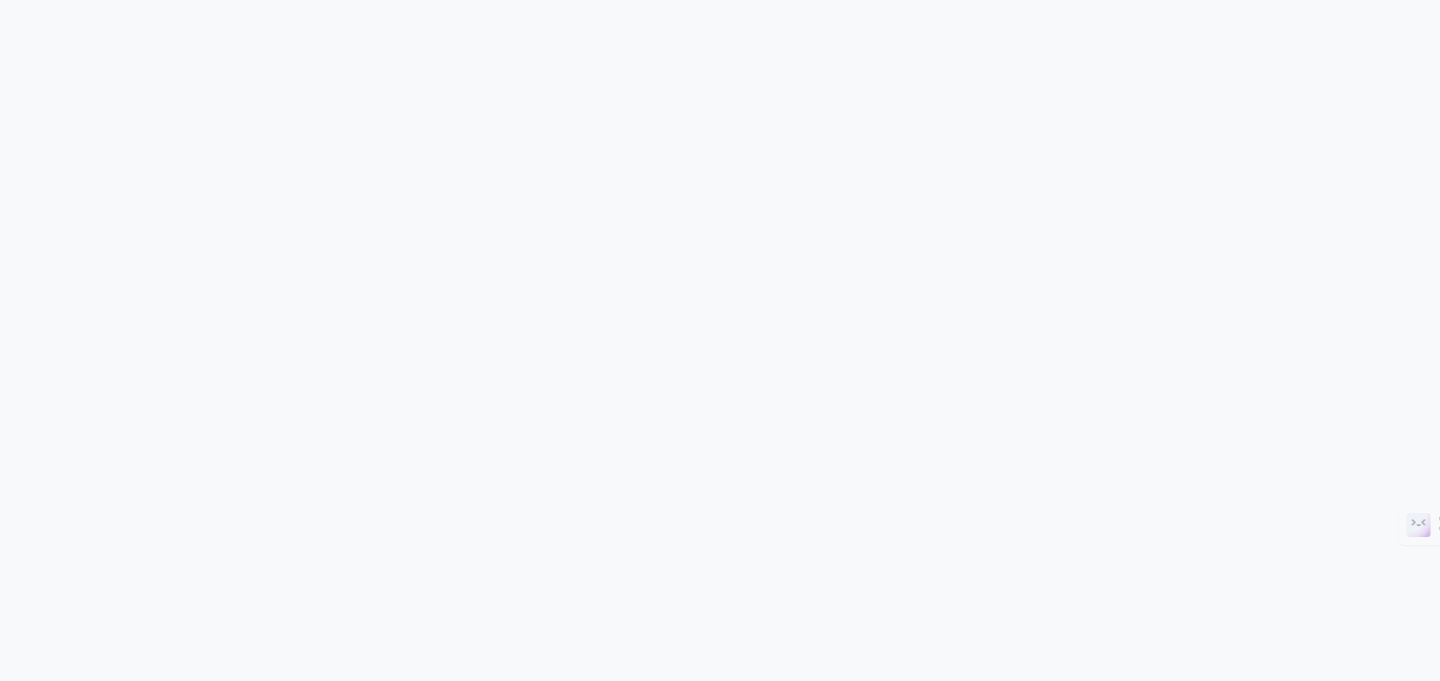 scroll, scrollTop: 0, scrollLeft: 0, axis: both 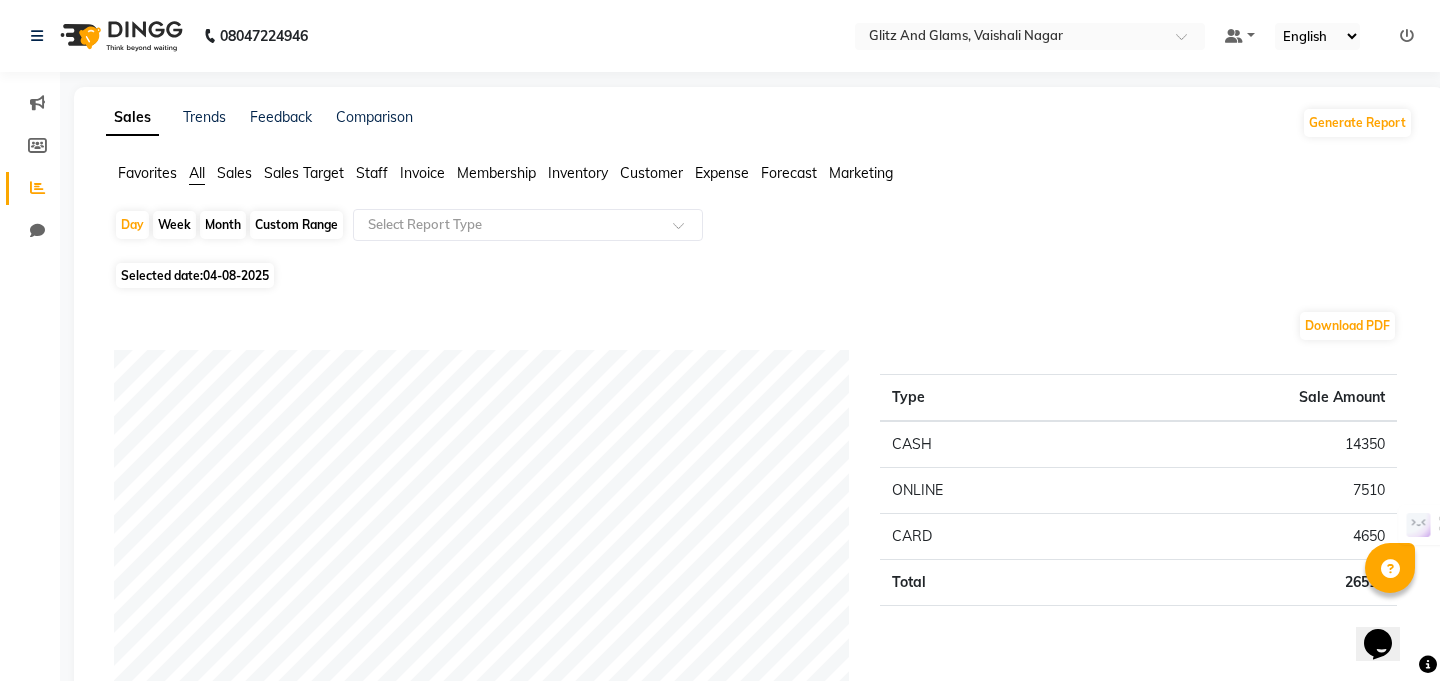 click on "04-08-2025" 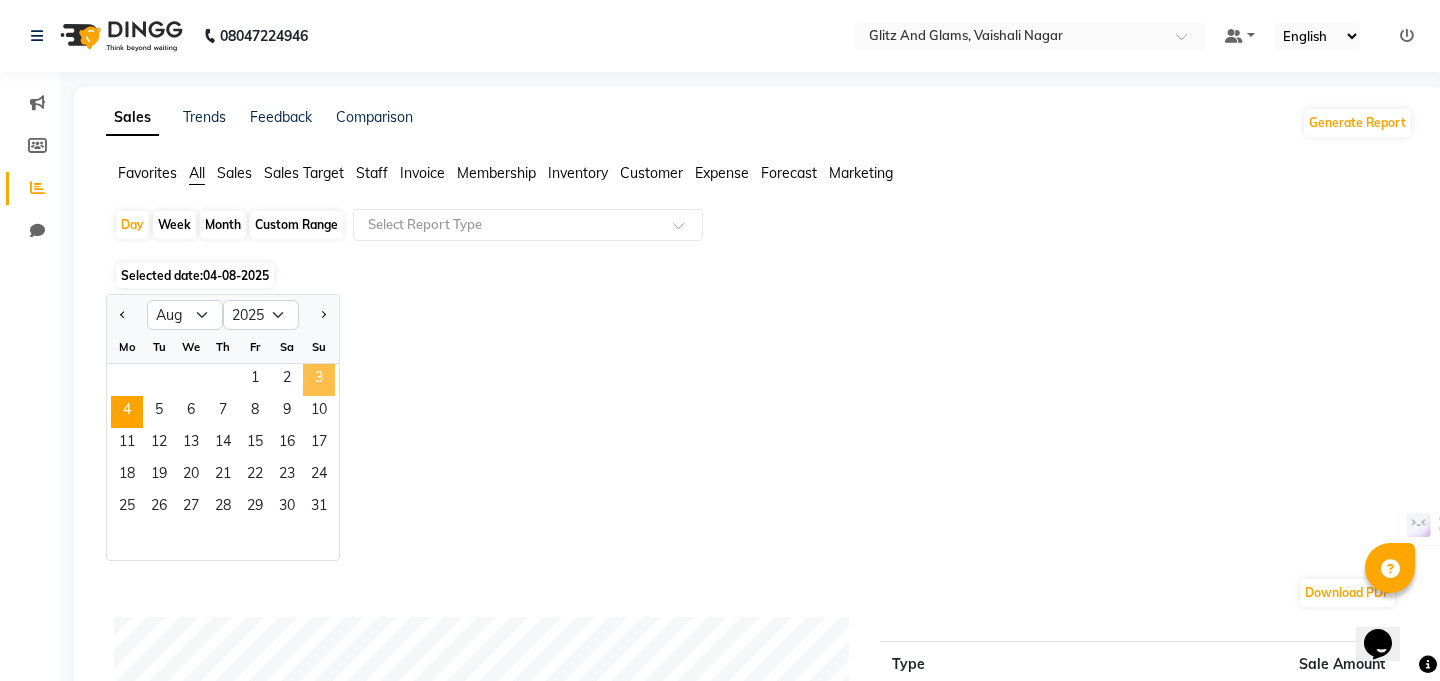click on "3" 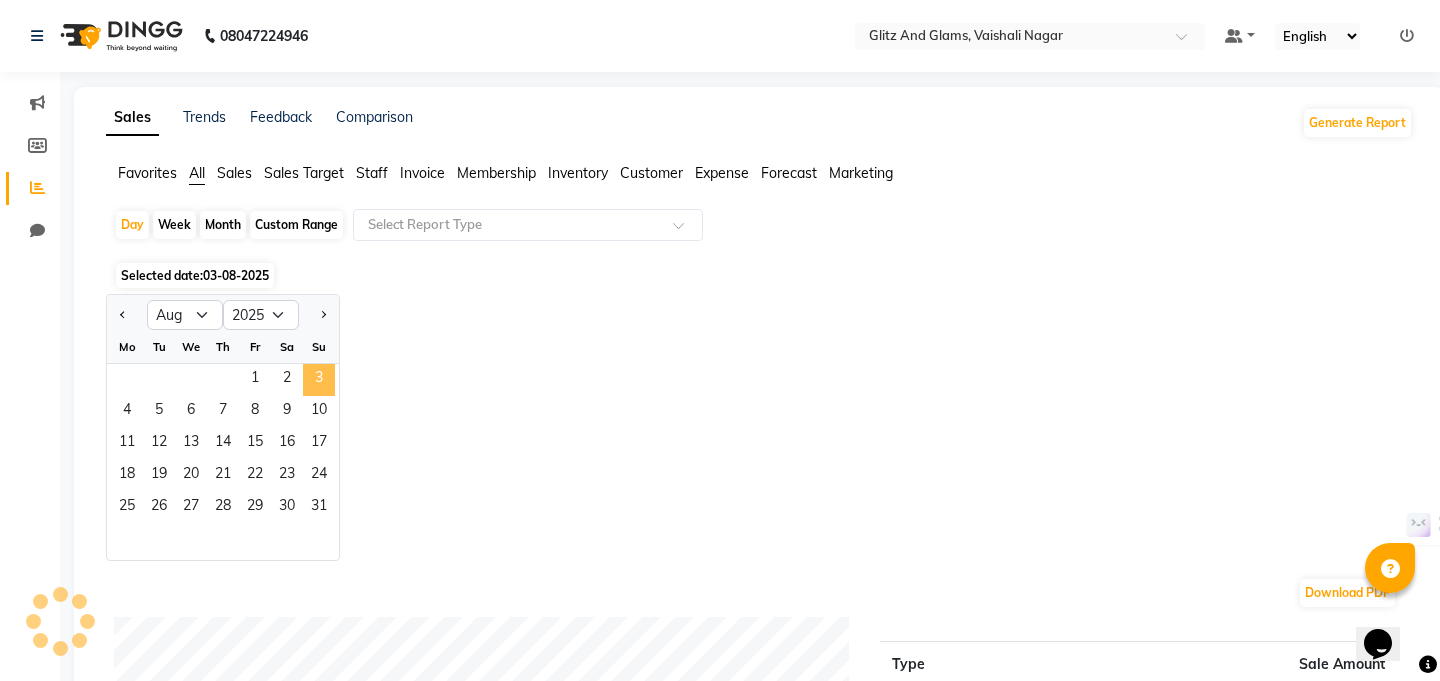 click on "3" 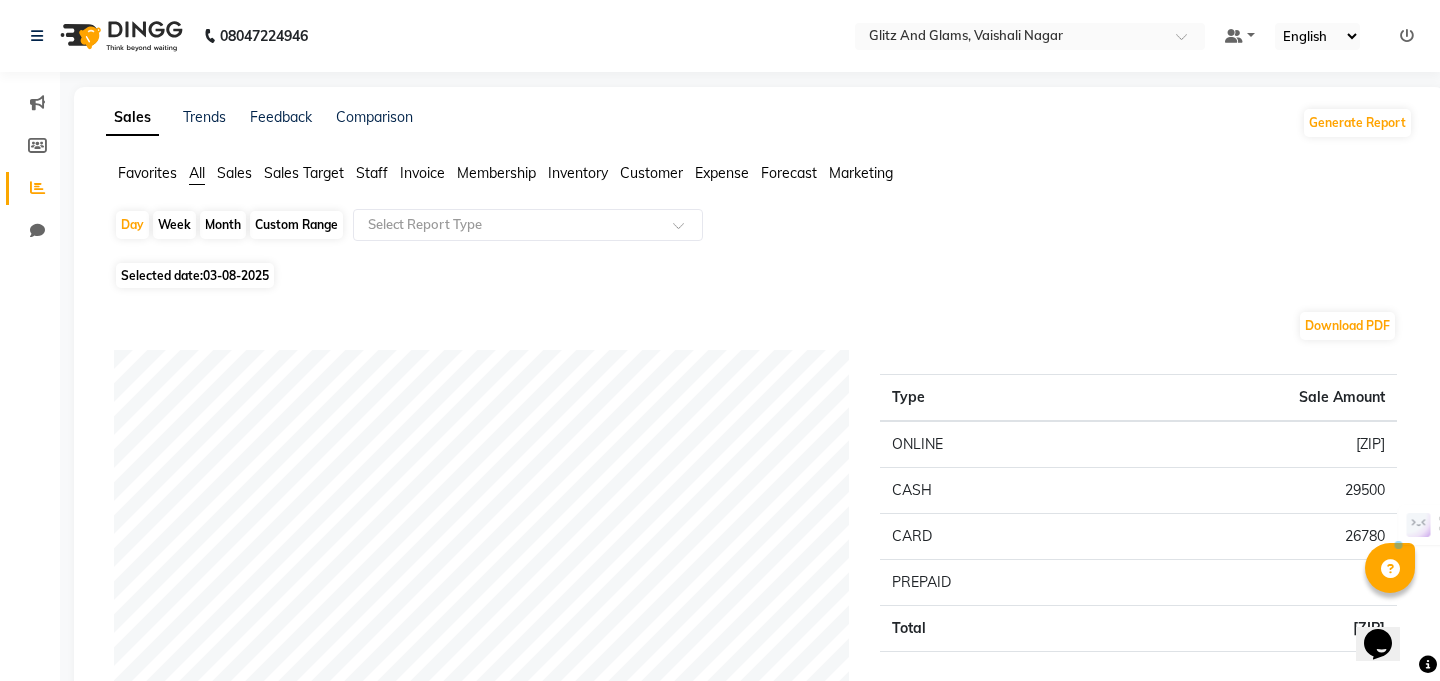 click on "Selected date:  03-08-2025" 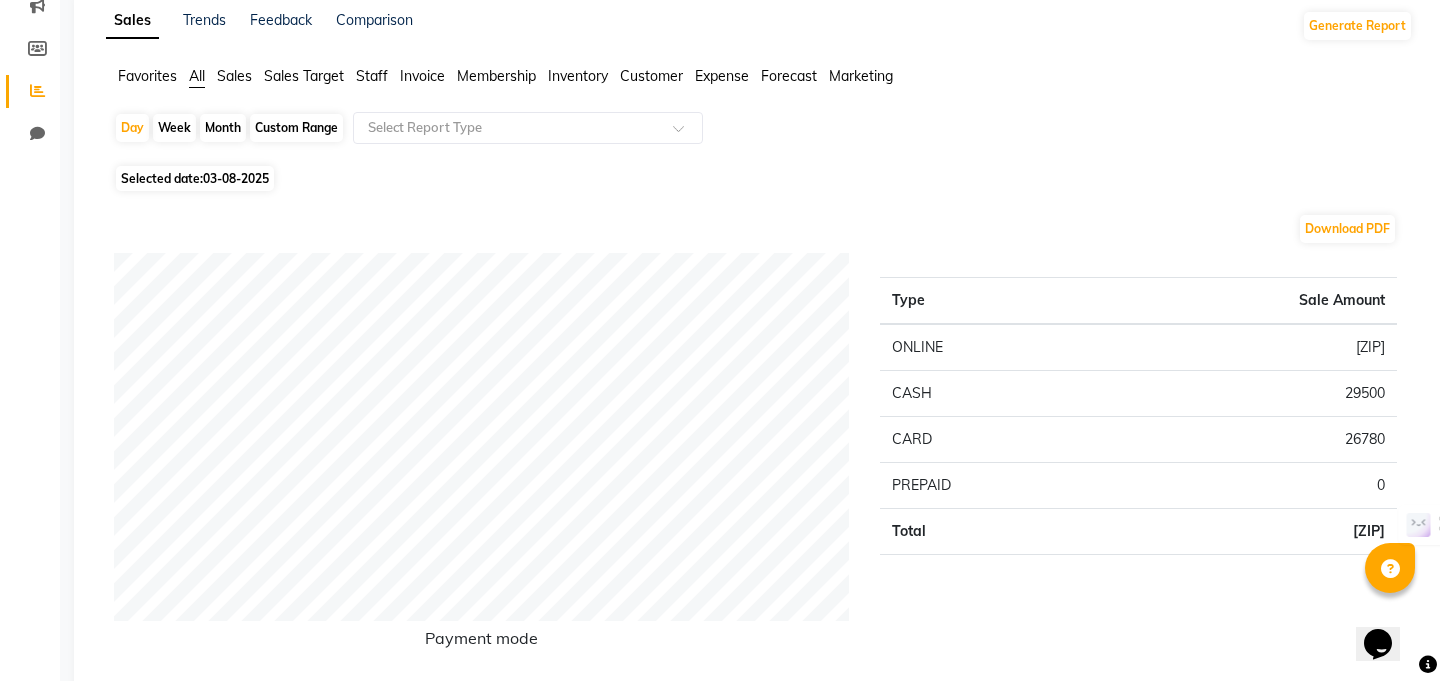 scroll, scrollTop: 0, scrollLeft: 0, axis: both 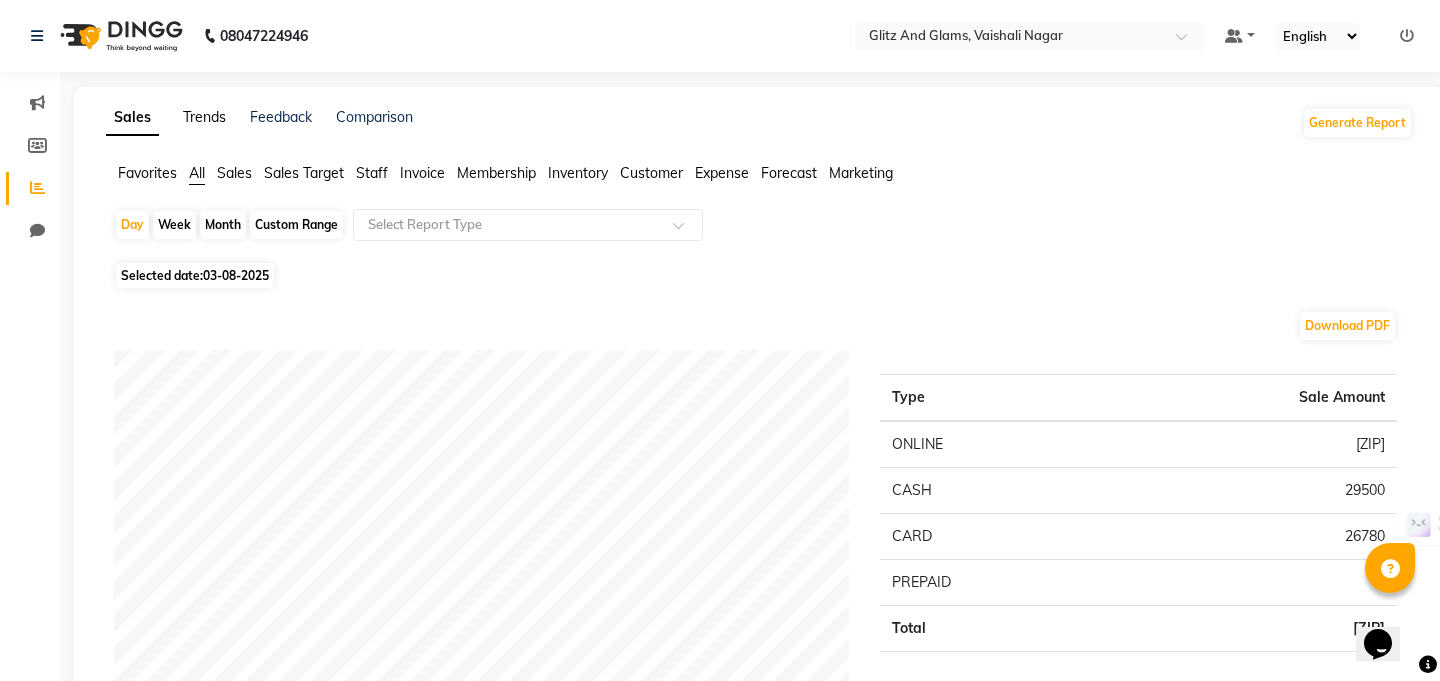 click on "Trends" 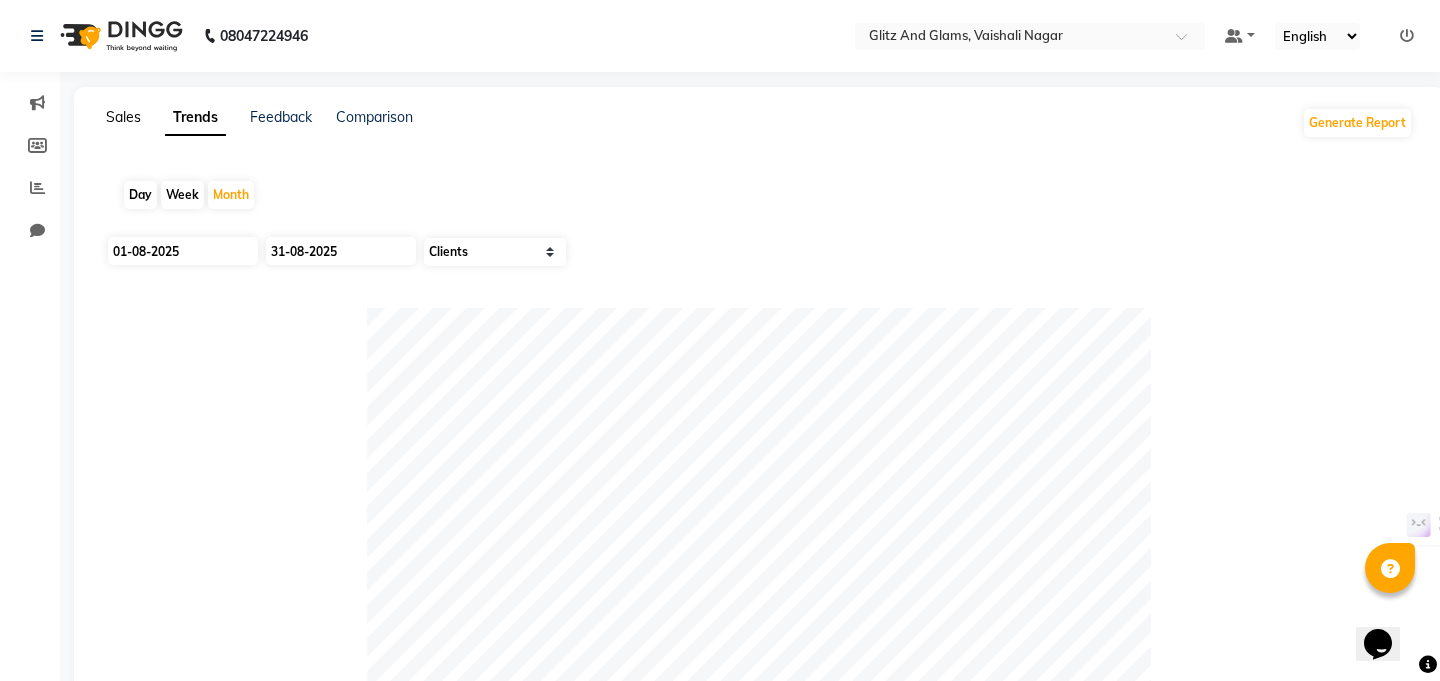 click on "Sales" 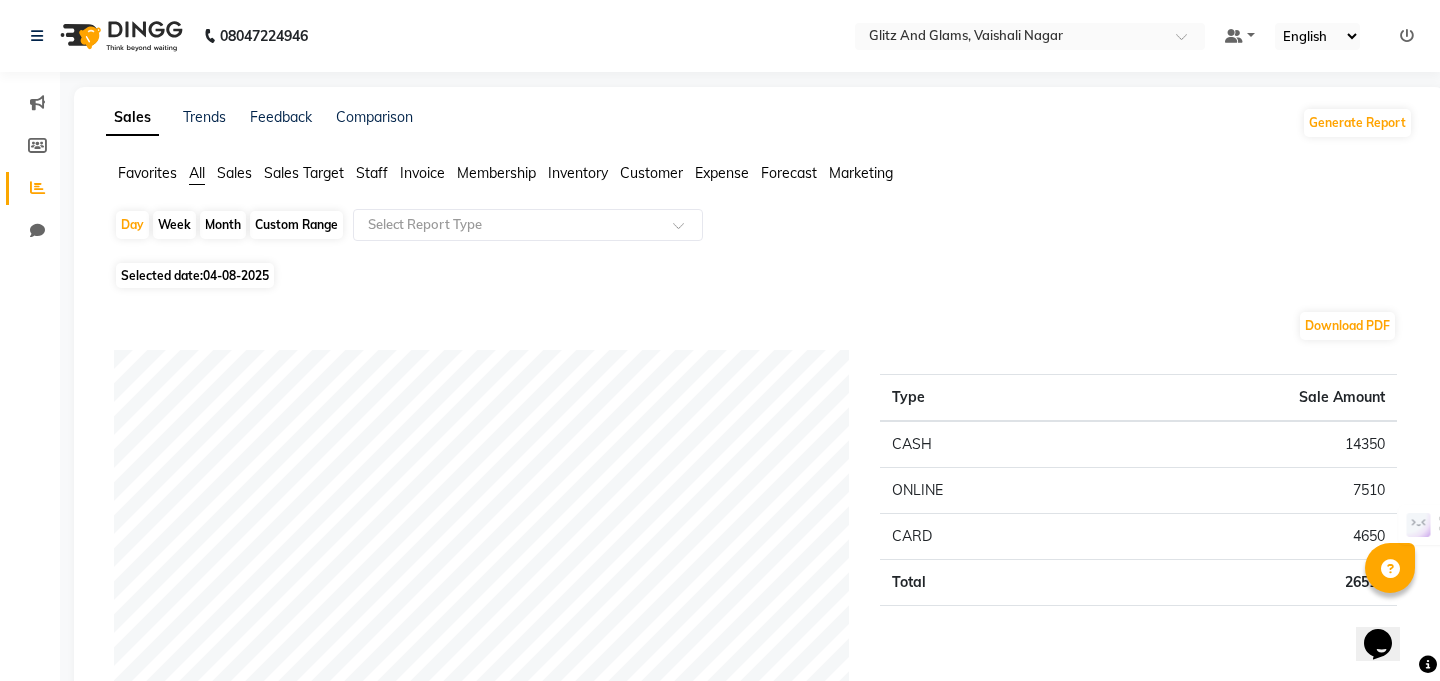 click on "04-08-2025" 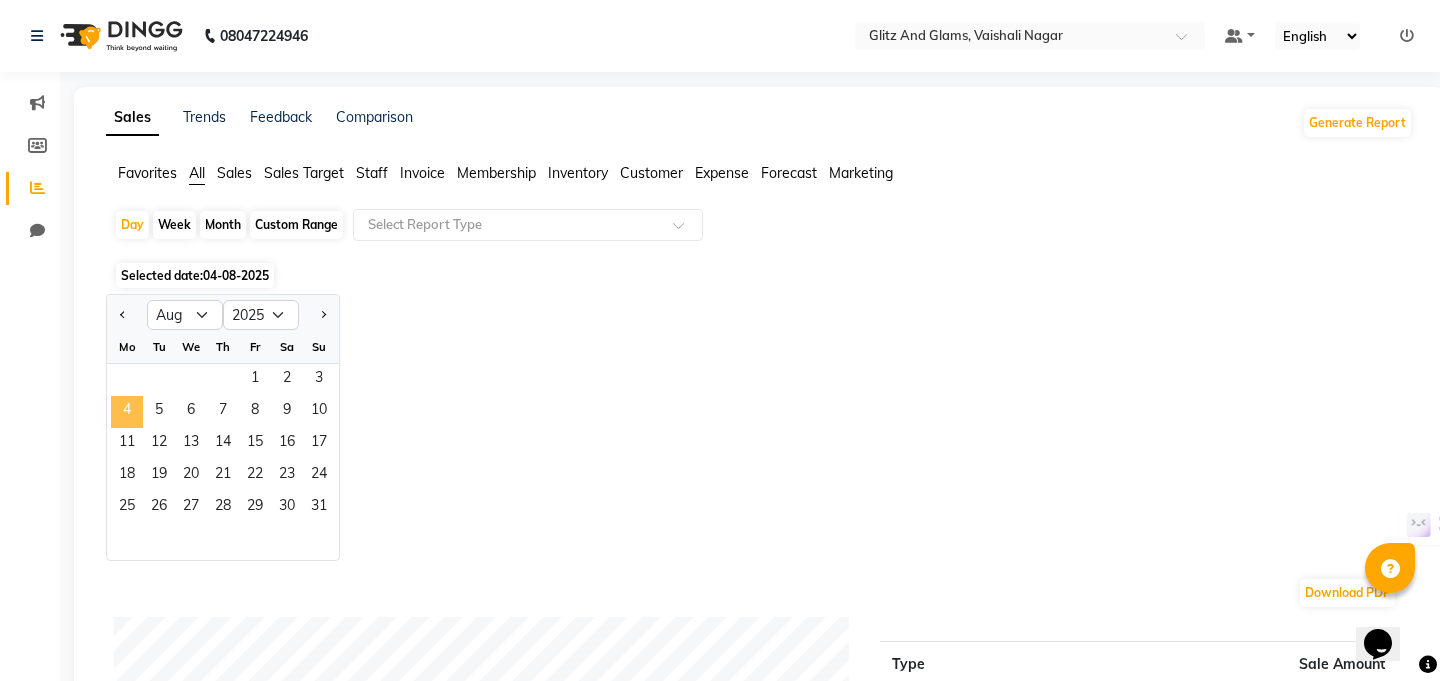 click on "4" 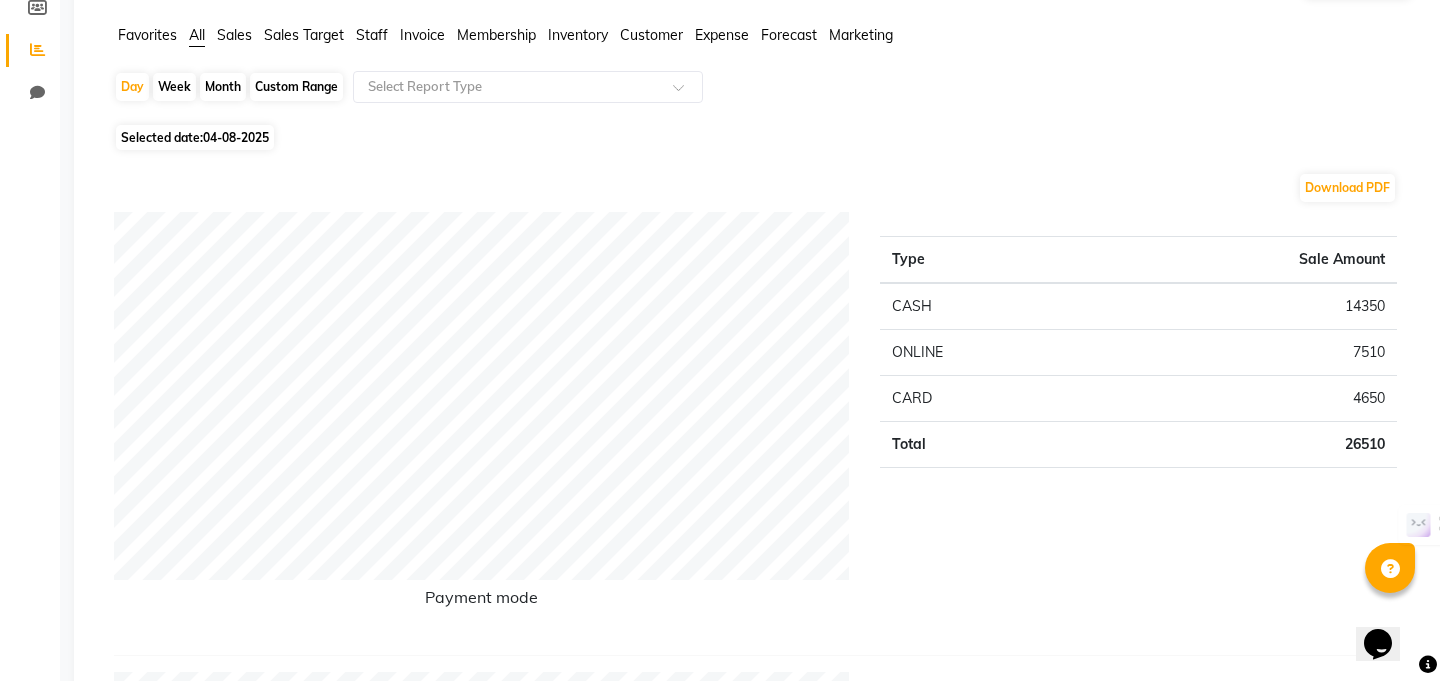 scroll, scrollTop: 0, scrollLeft: 0, axis: both 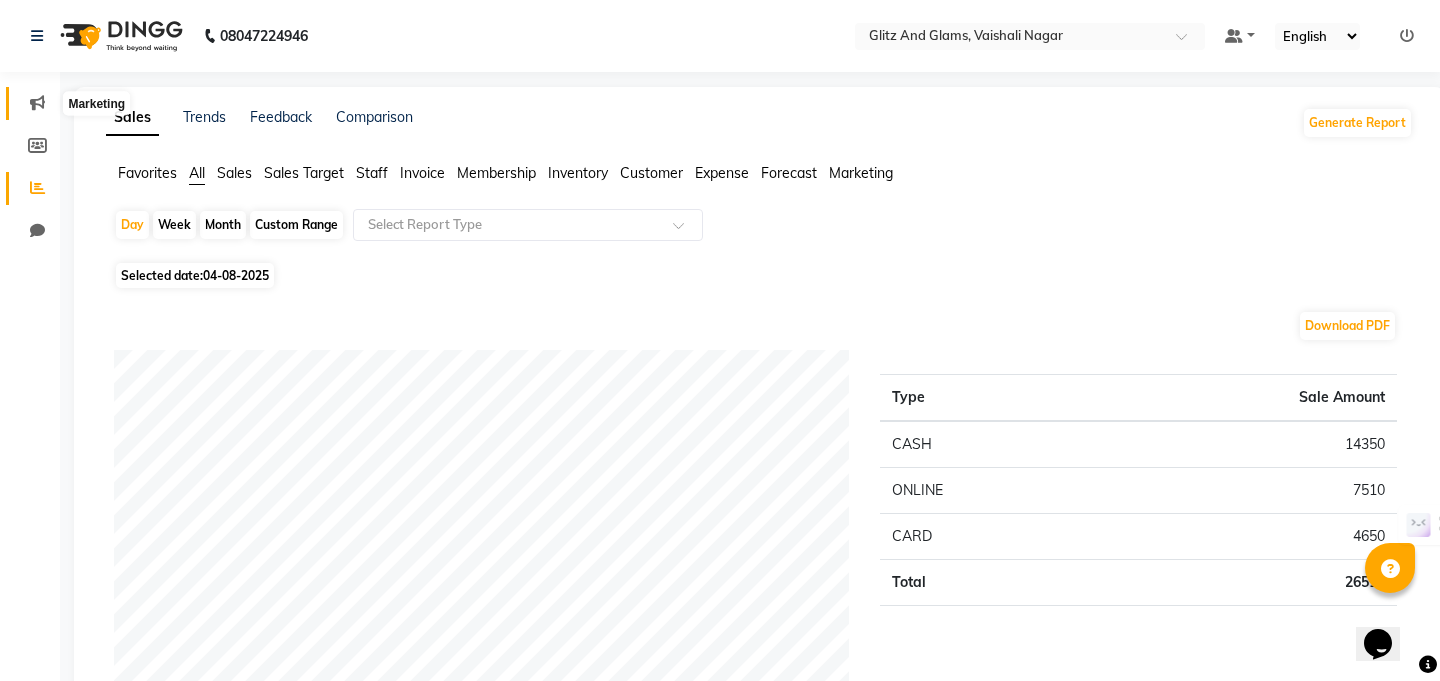 click 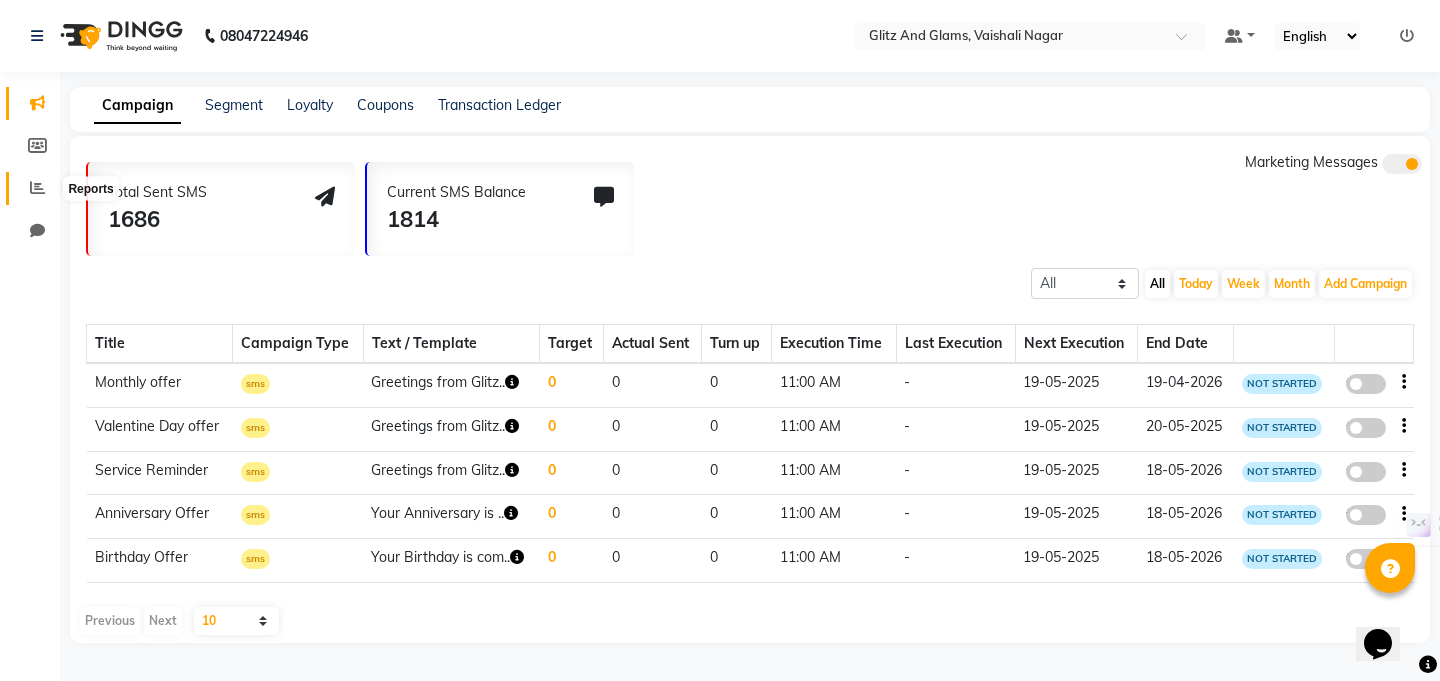 click 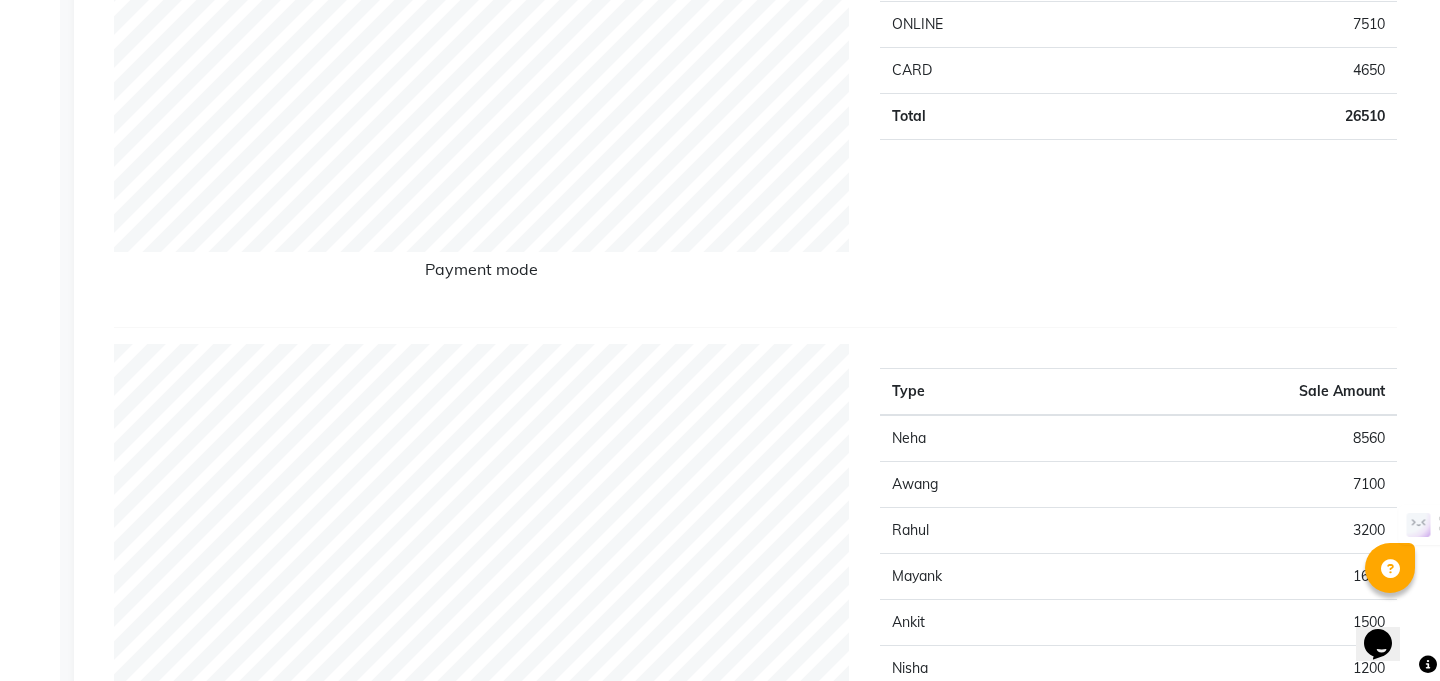 scroll, scrollTop: 0, scrollLeft: 0, axis: both 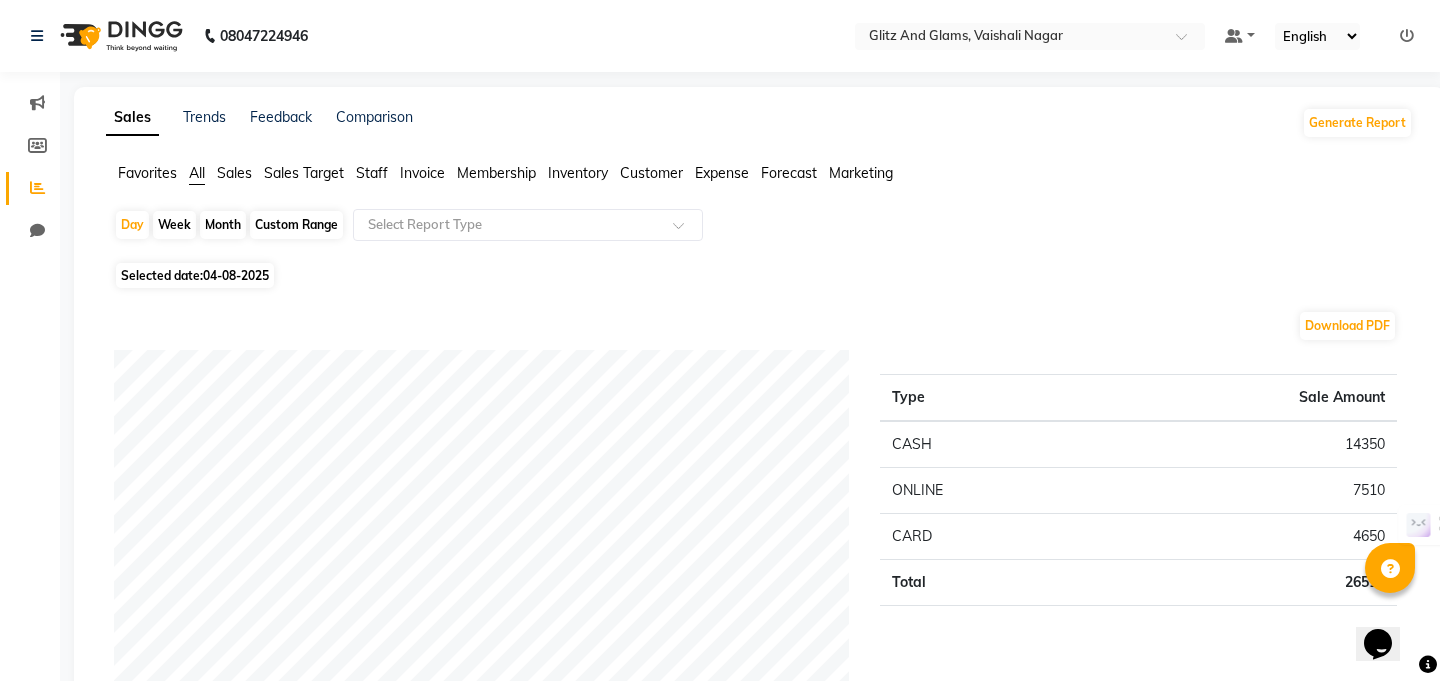 click on "Selected date:  04-08-2025" 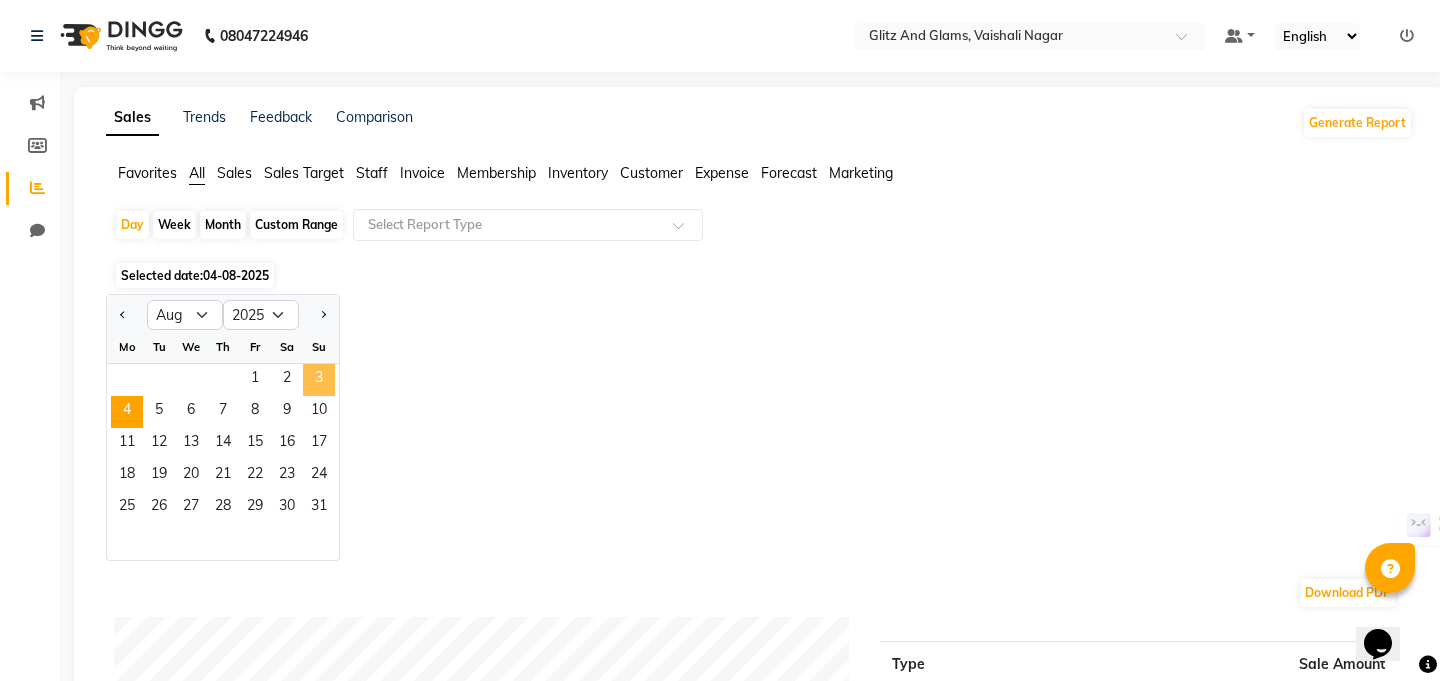 click on "3" 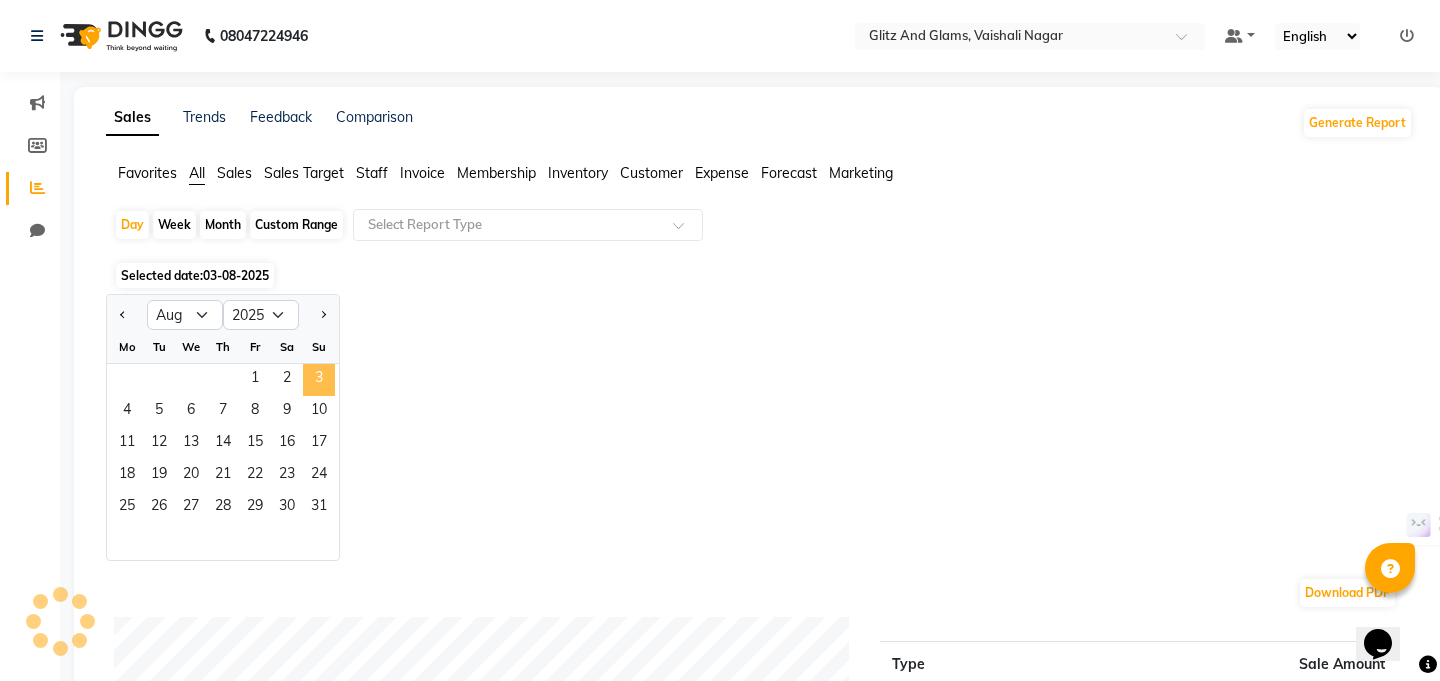type on "3" 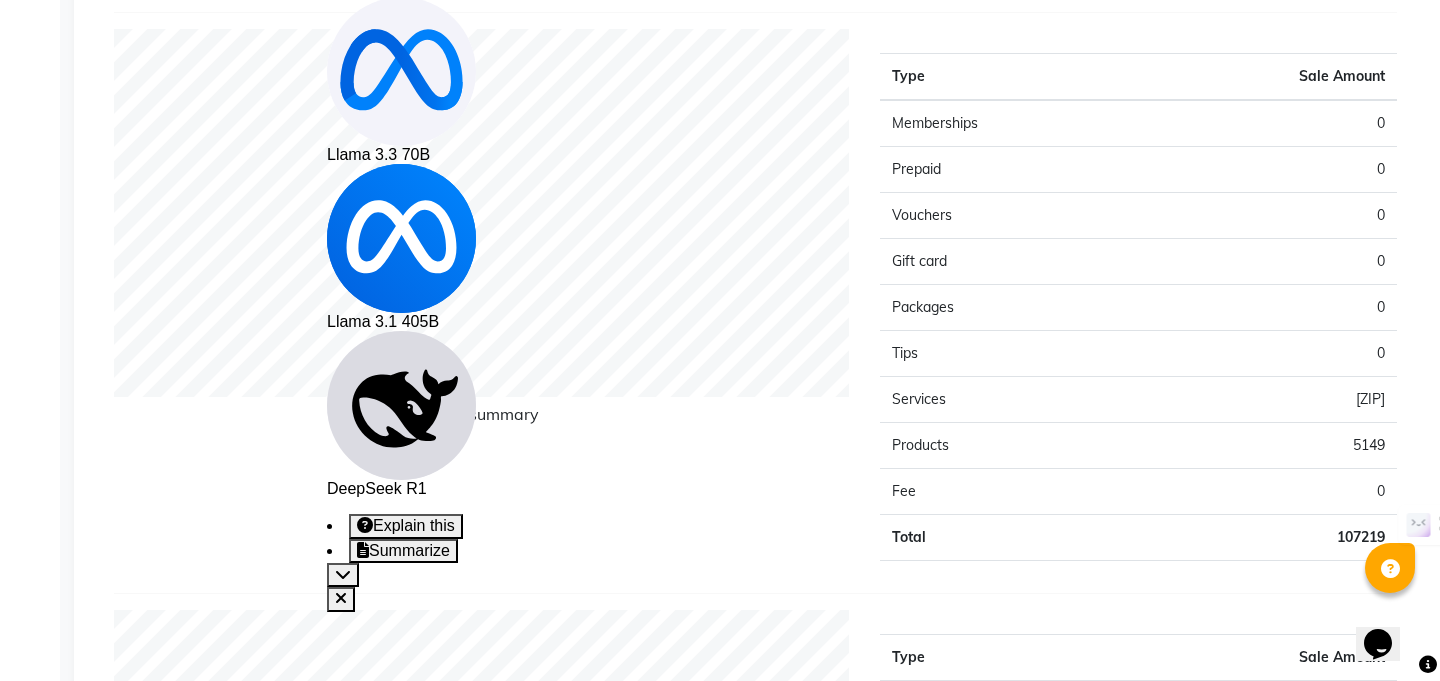scroll, scrollTop: 1460, scrollLeft: 0, axis: vertical 